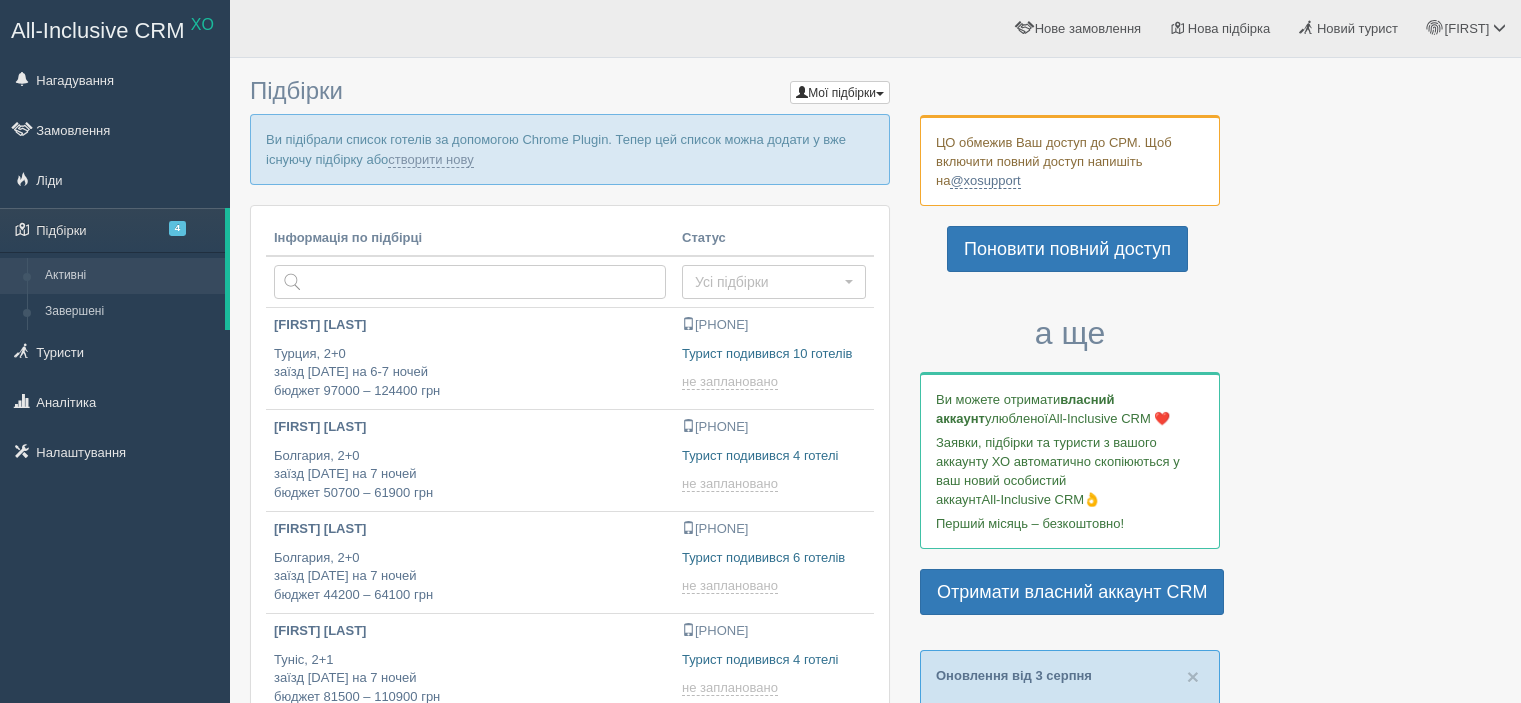 scroll, scrollTop: 0, scrollLeft: 0, axis: both 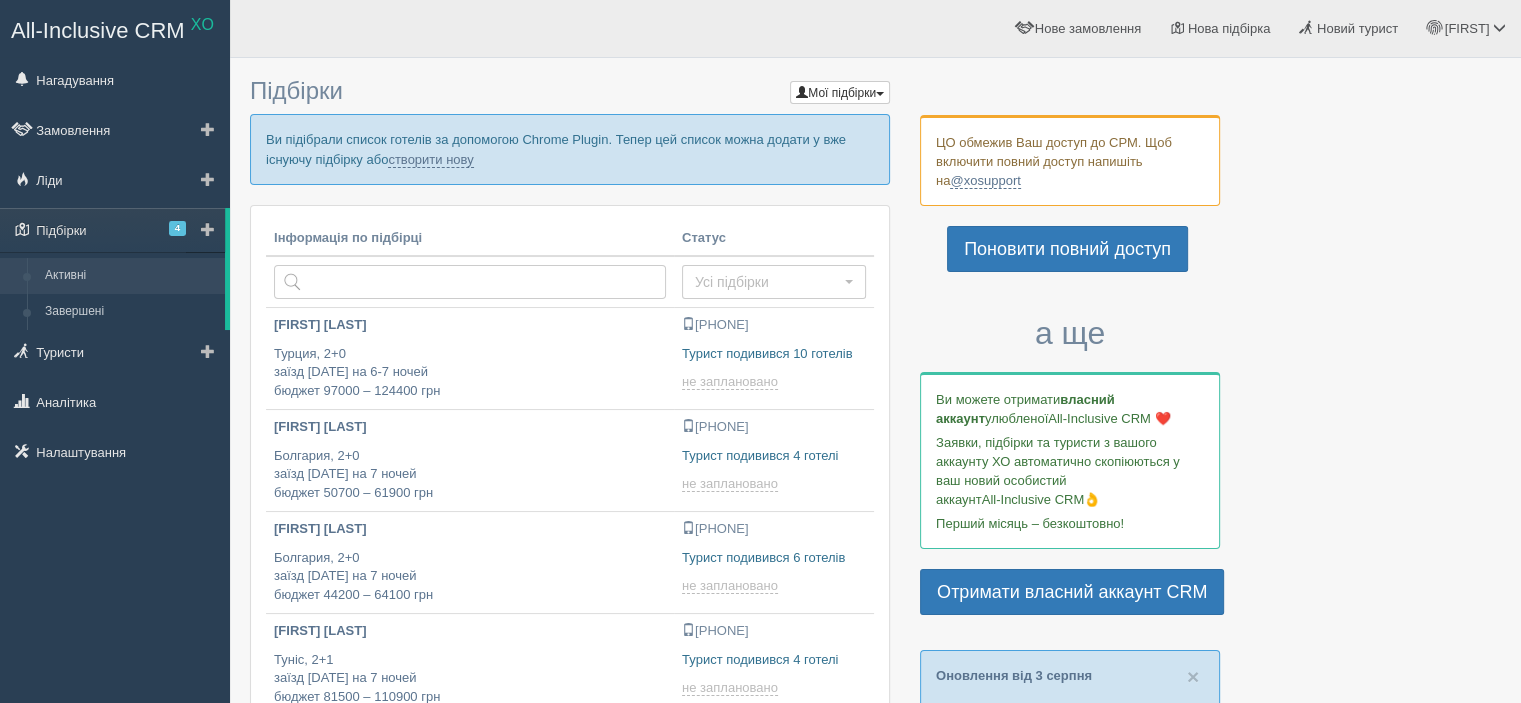 click at bounding box center [208, 229] 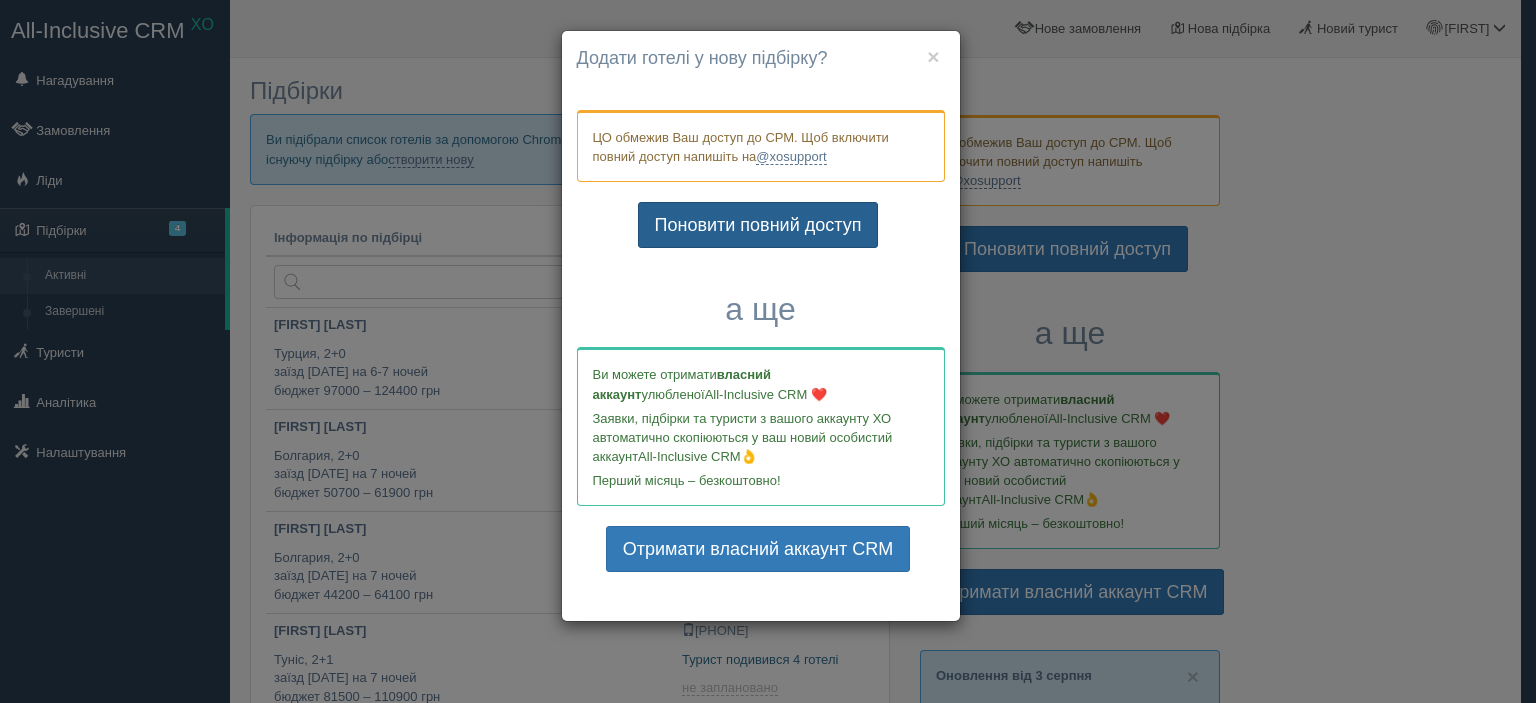 click on "Поновити повний доступ" at bounding box center (758, 225) 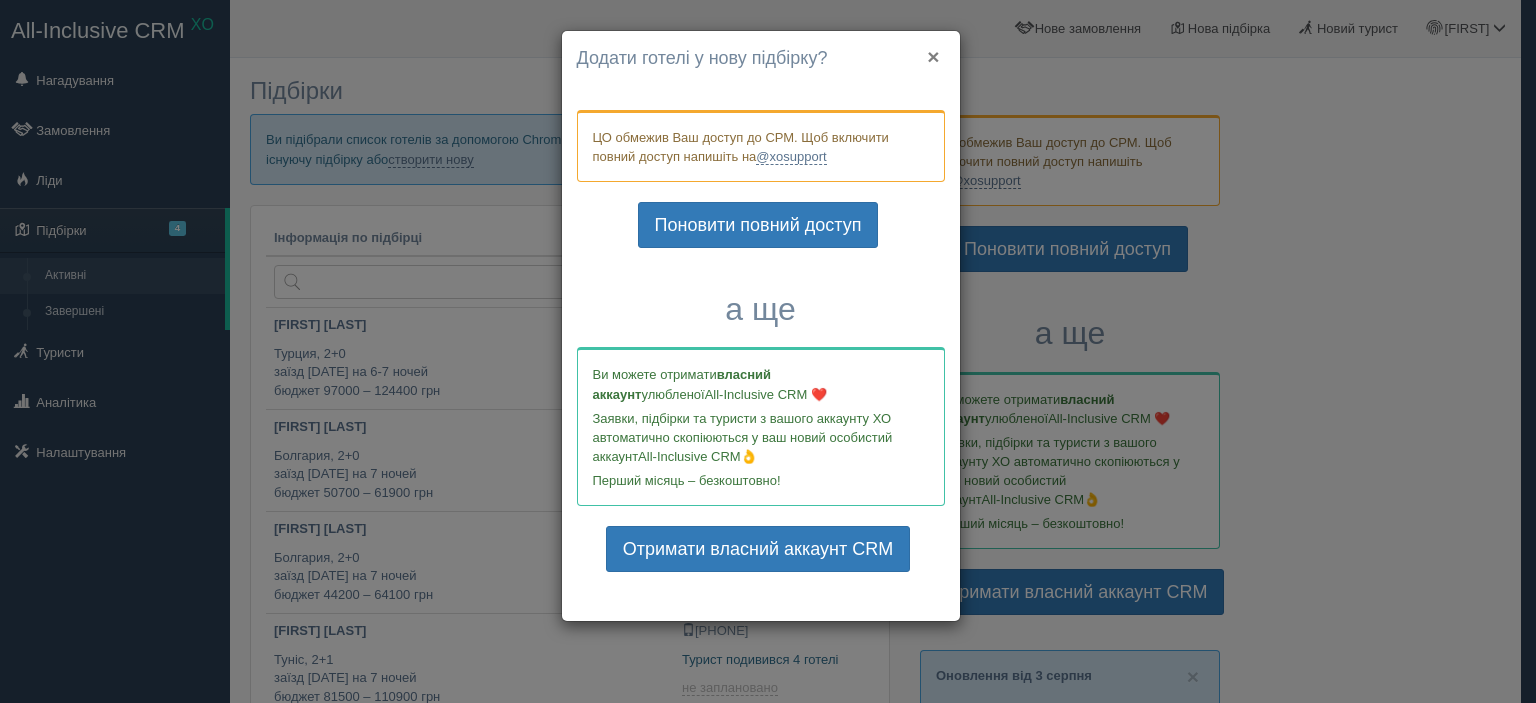 click on "×" at bounding box center (933, 56) 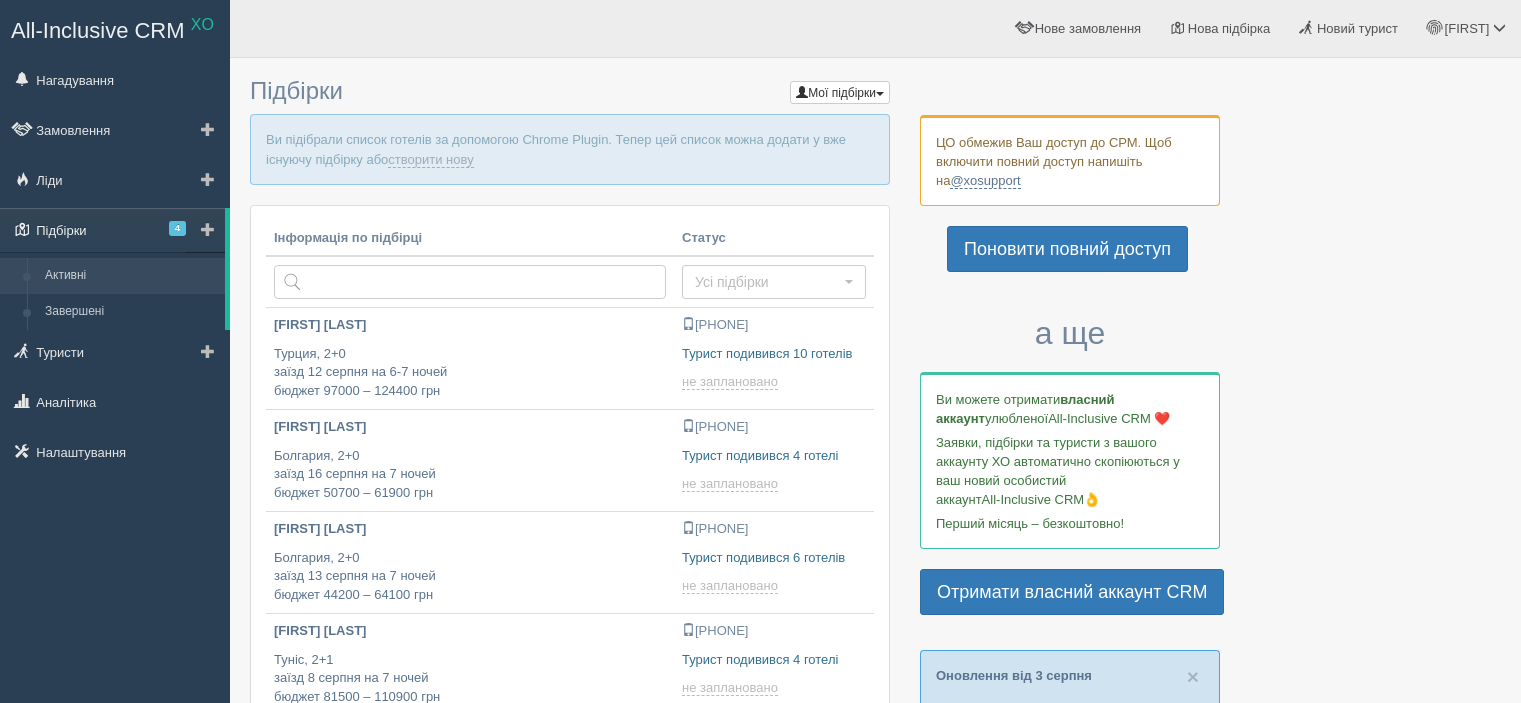 scroll, scrollTop: 0, scrollLeft: 0, axis: both 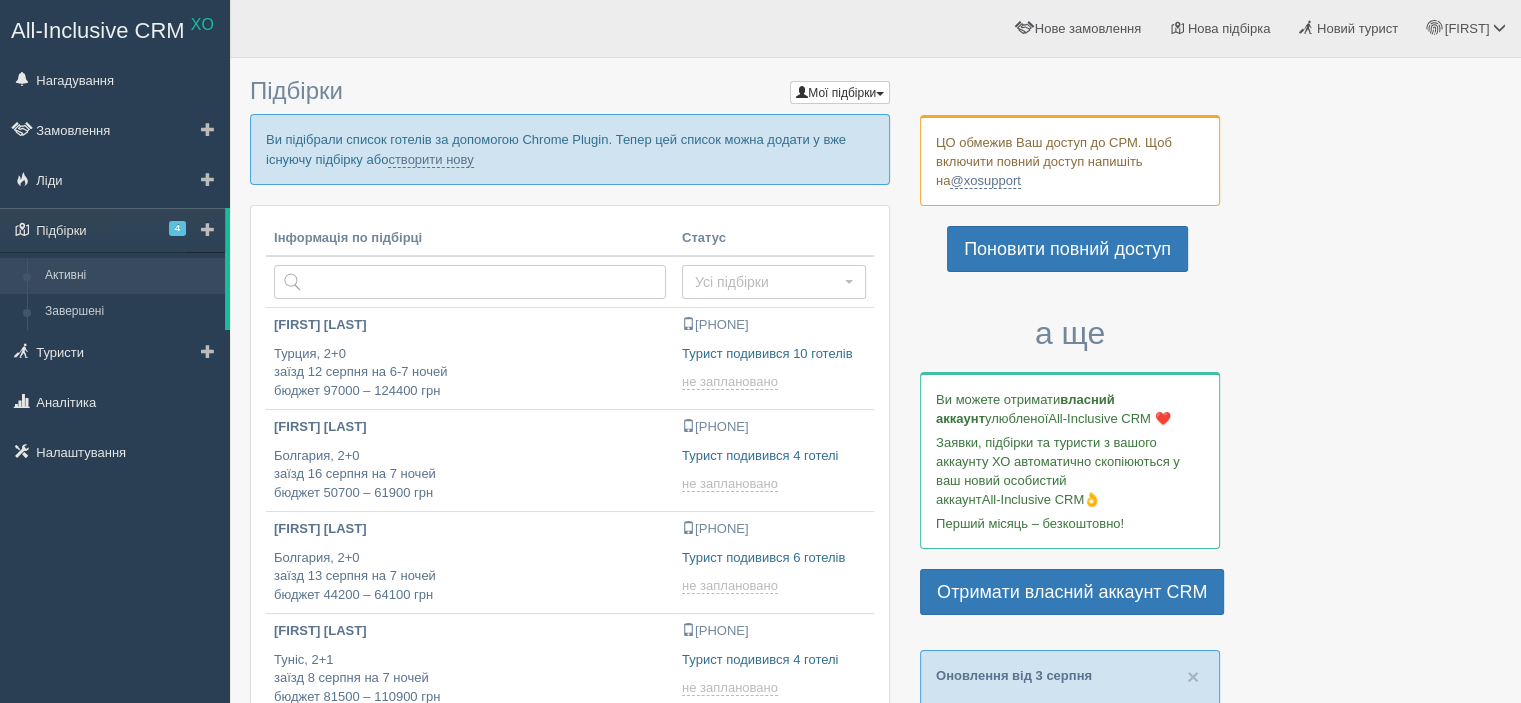 click at bounding box center [208, 229] 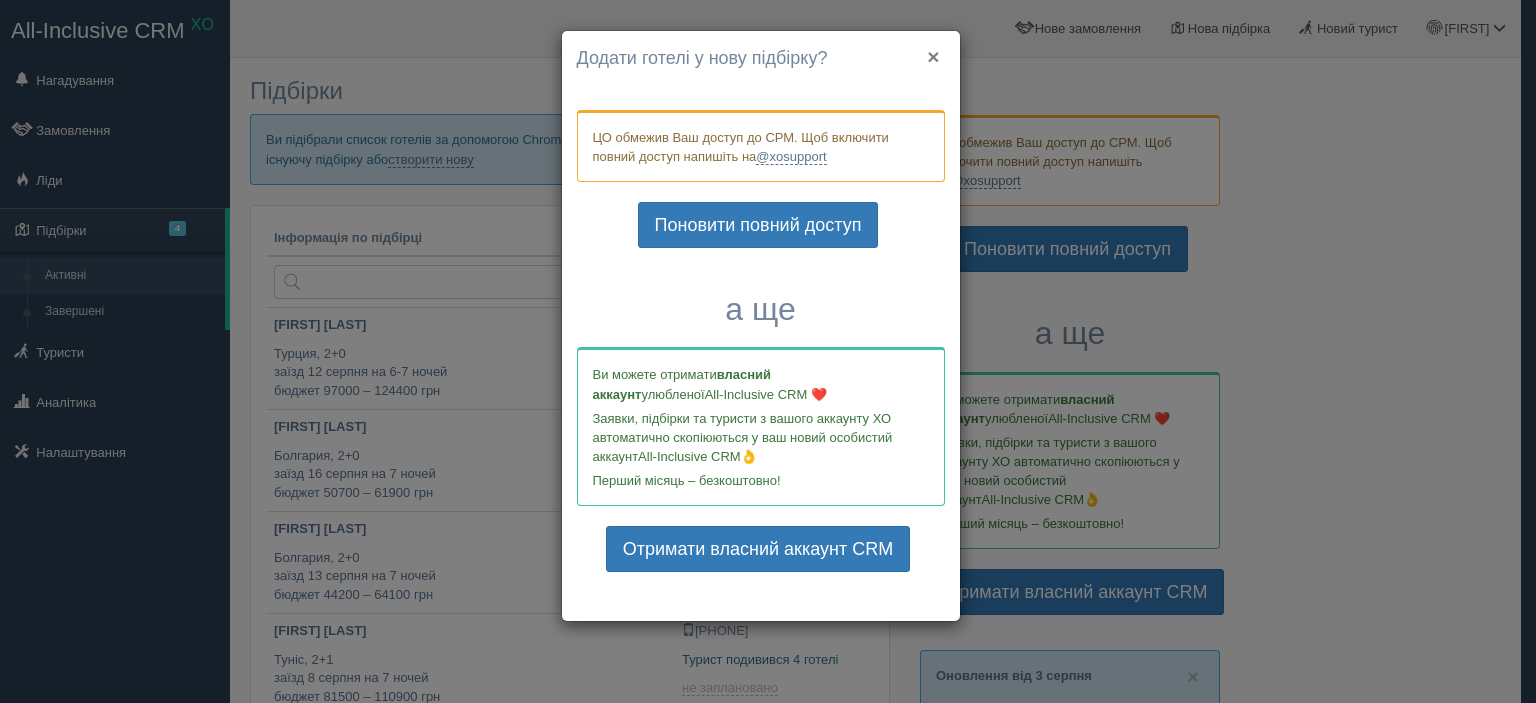 click on "×" at bounding box center (933, 56) 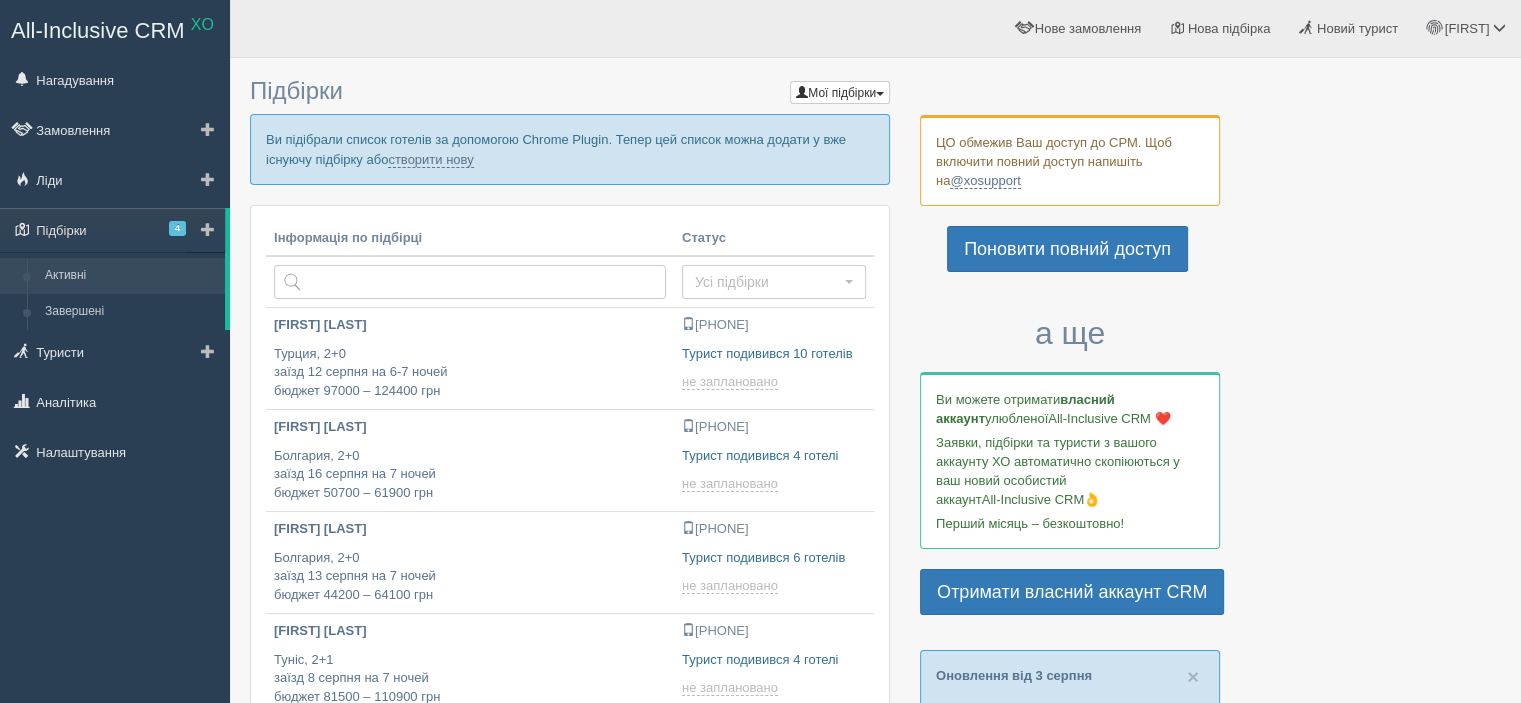 click at bounding box center [205, 230] 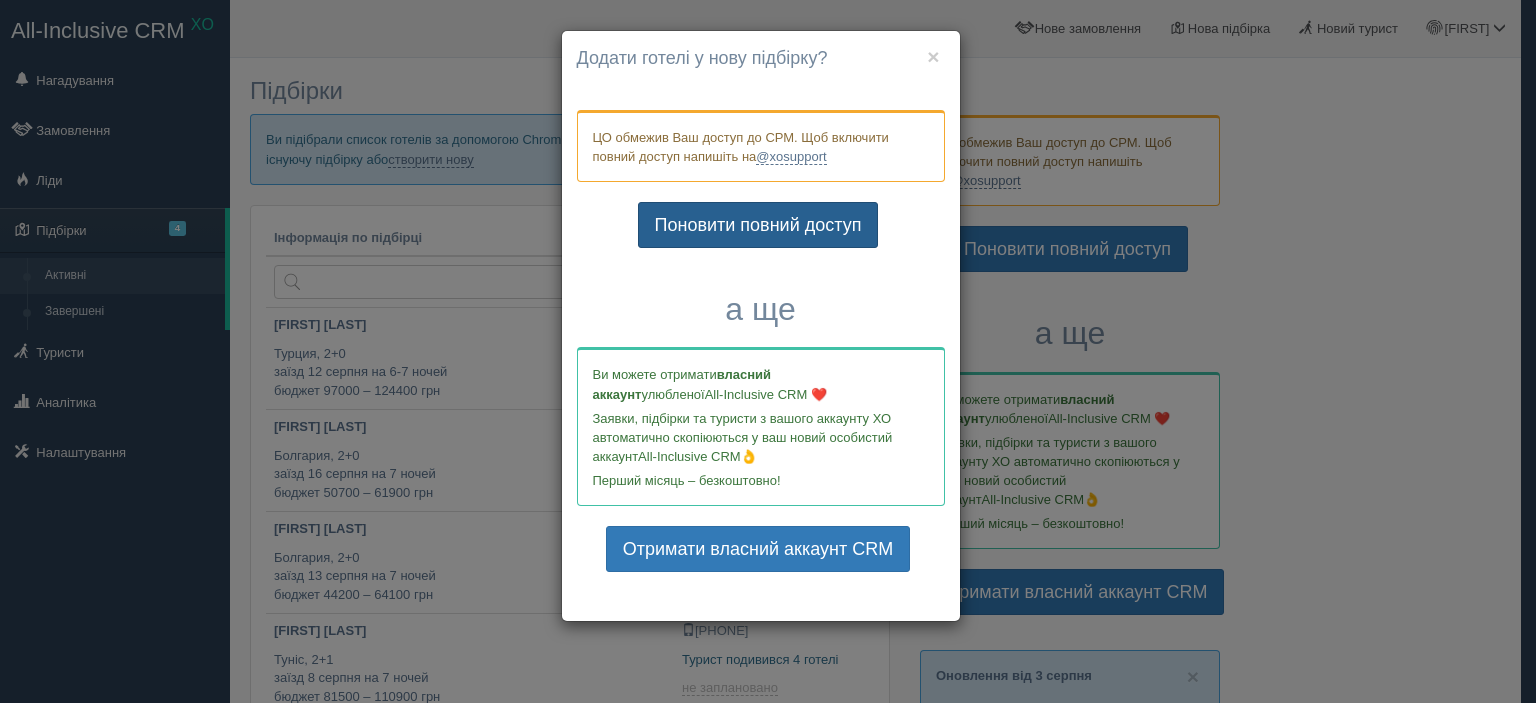 click on "Поновити повний доступ" at bounding box center [758, 225] 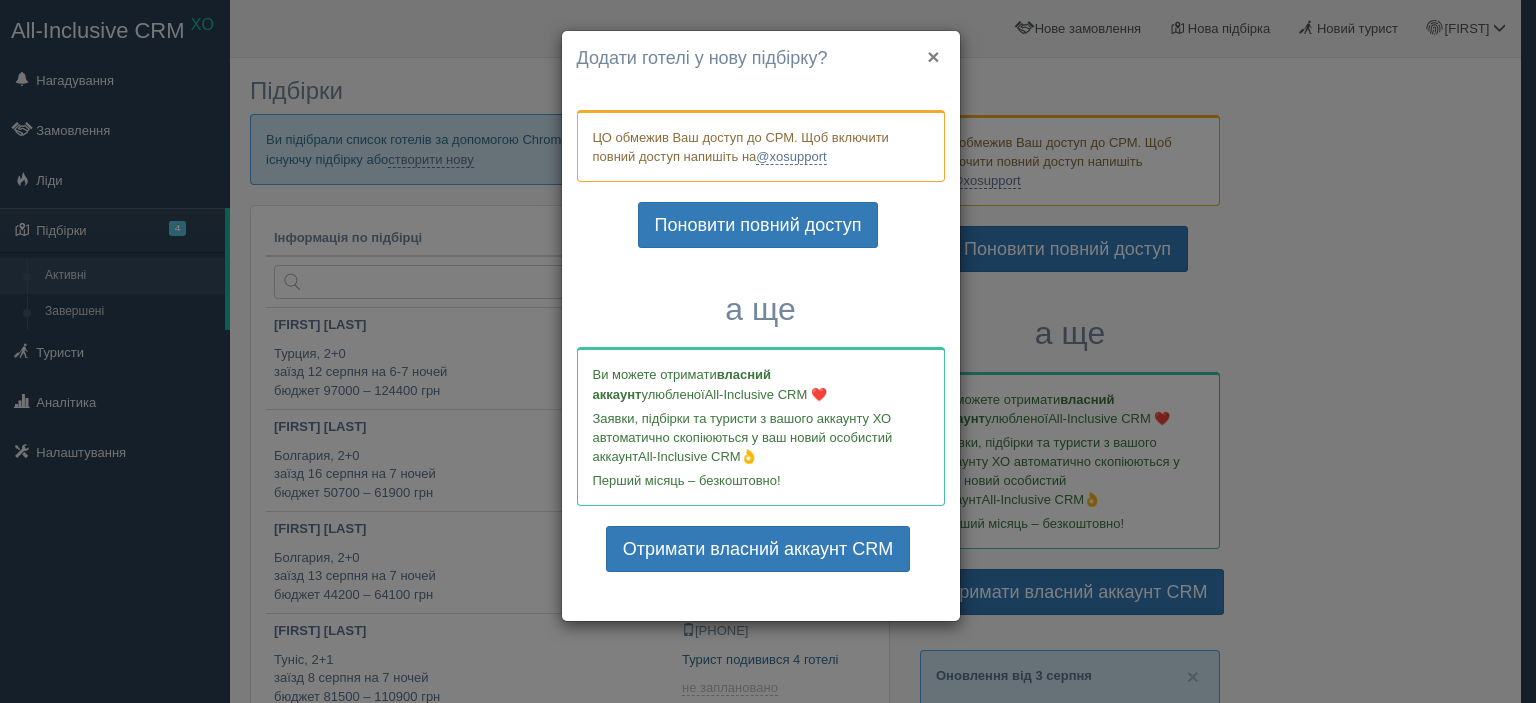 click on "×" at bounding box center (933, 56) 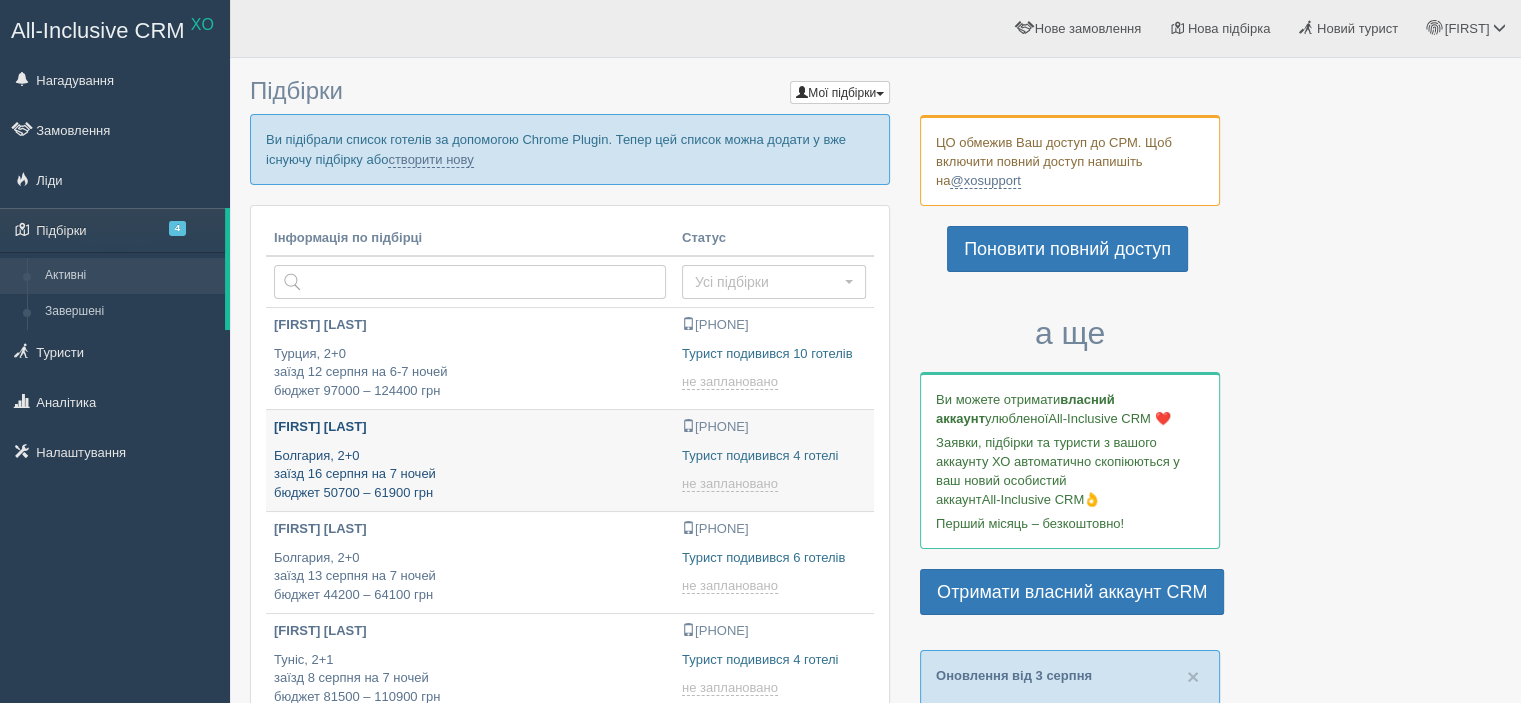 type on "[DATE] [TIME]" 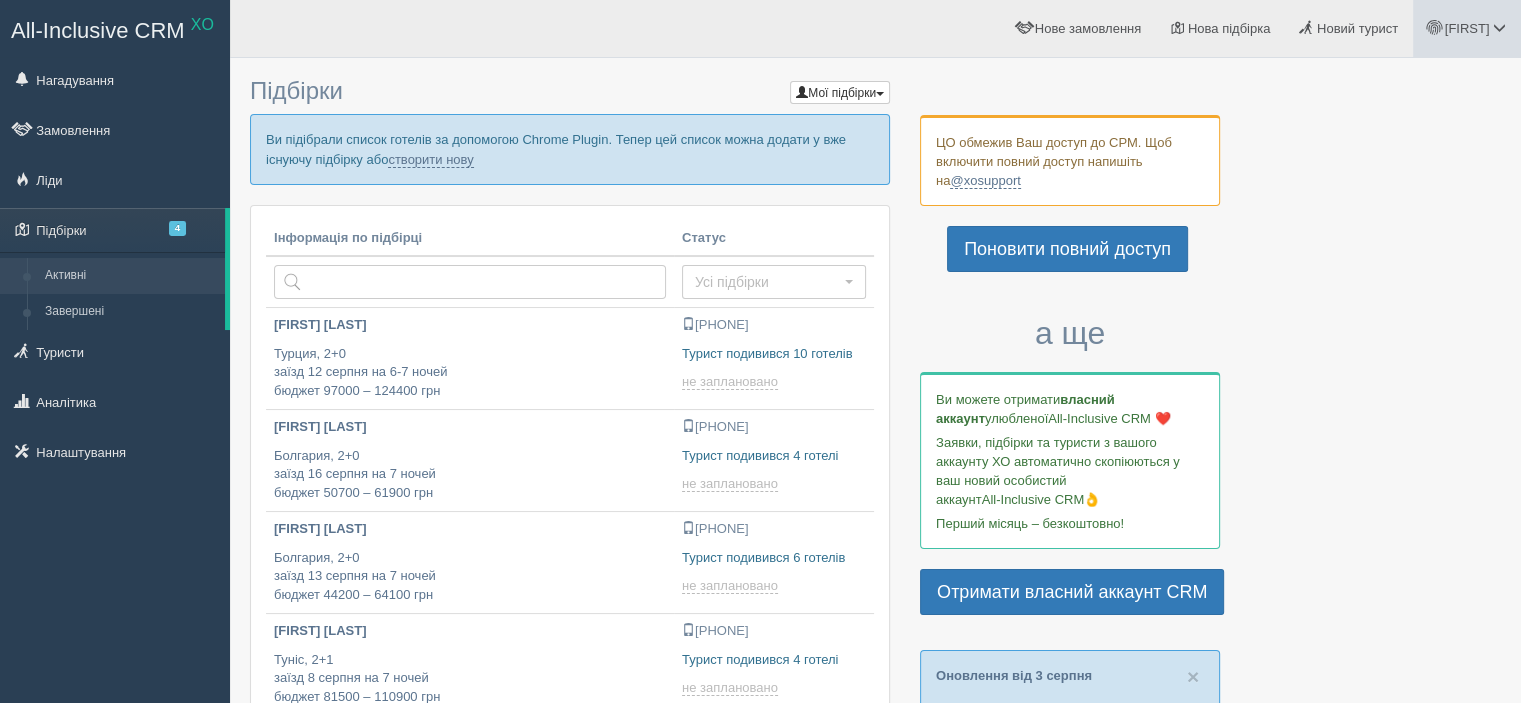click on "[FIRST]" at bounding box center (1467, 28) 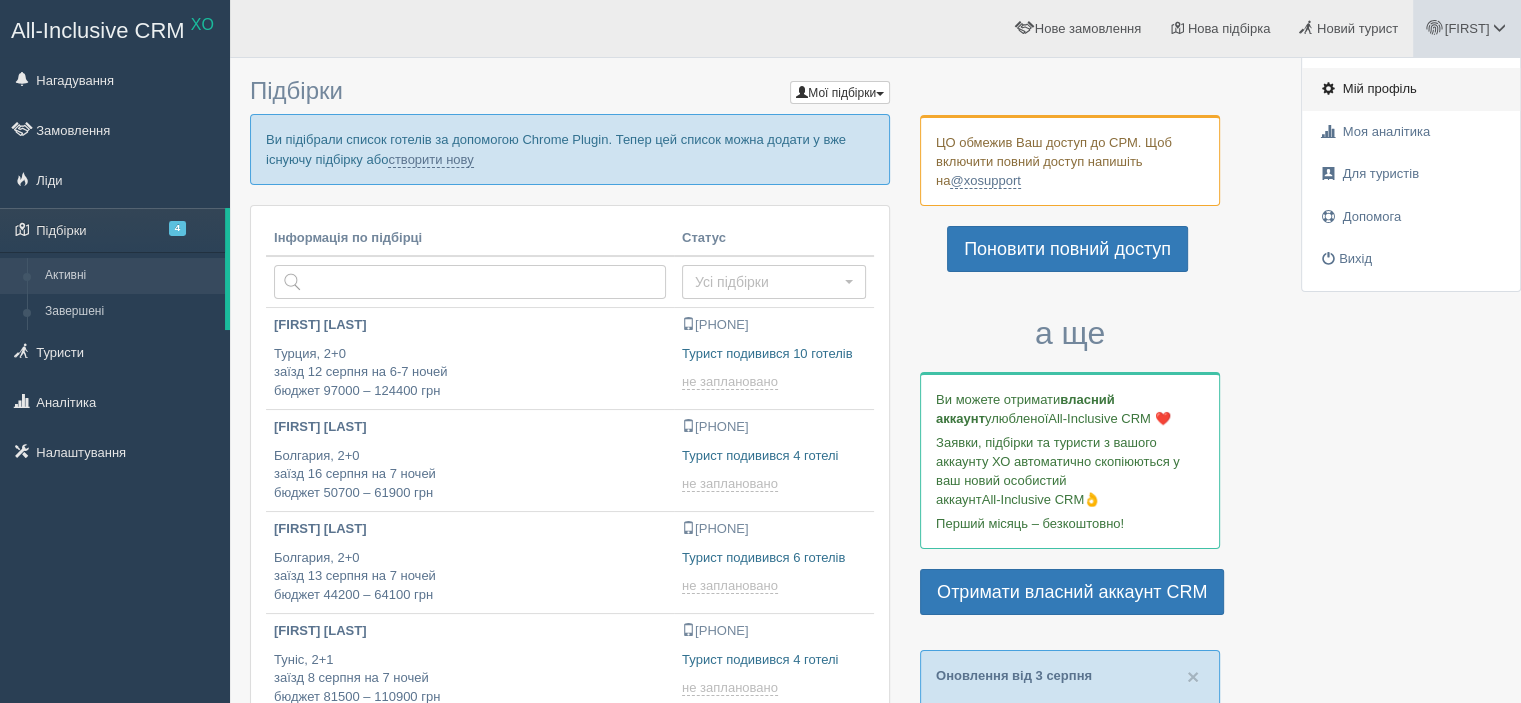 click on "Мій профіль" at bounding box center (1411, 89) 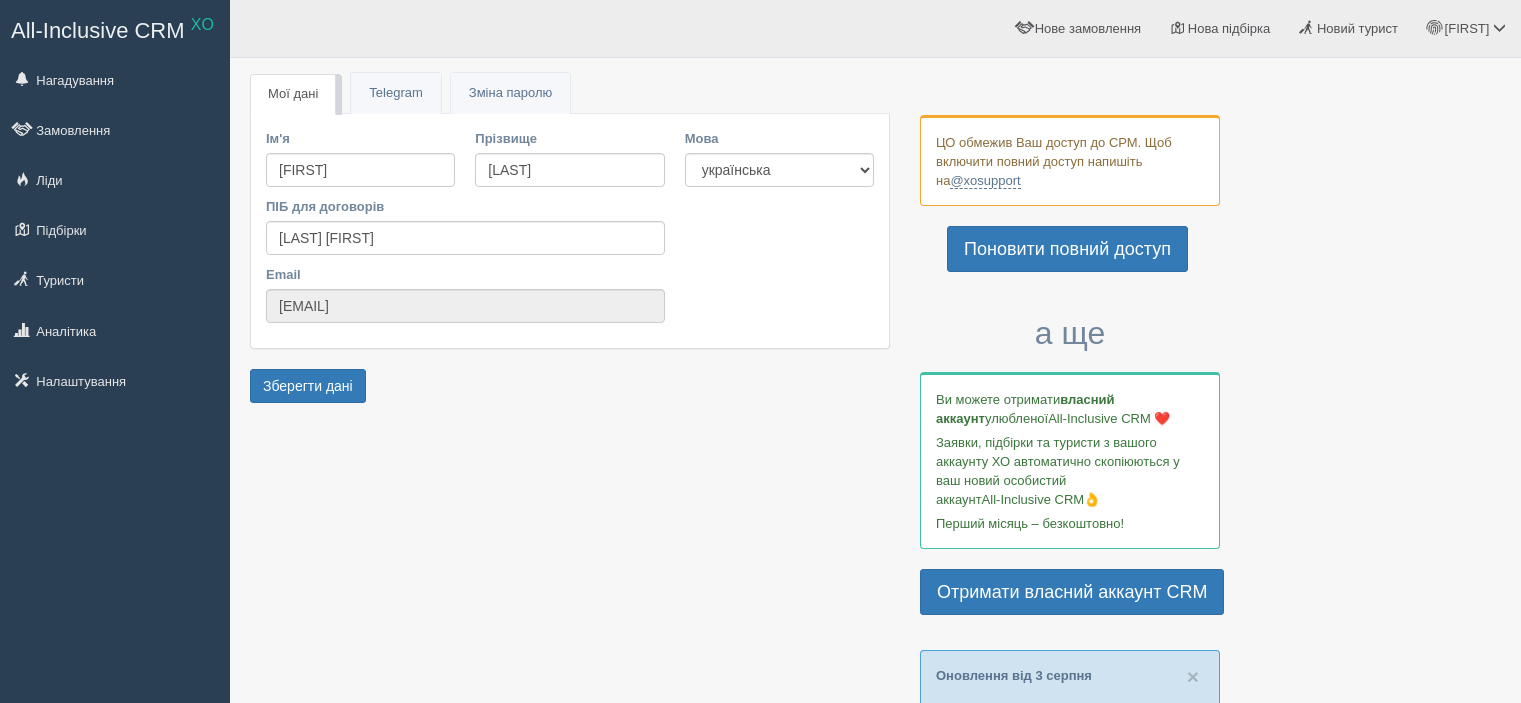 scroll, scrollTop: 0, scrollLeft: 0, axis: both 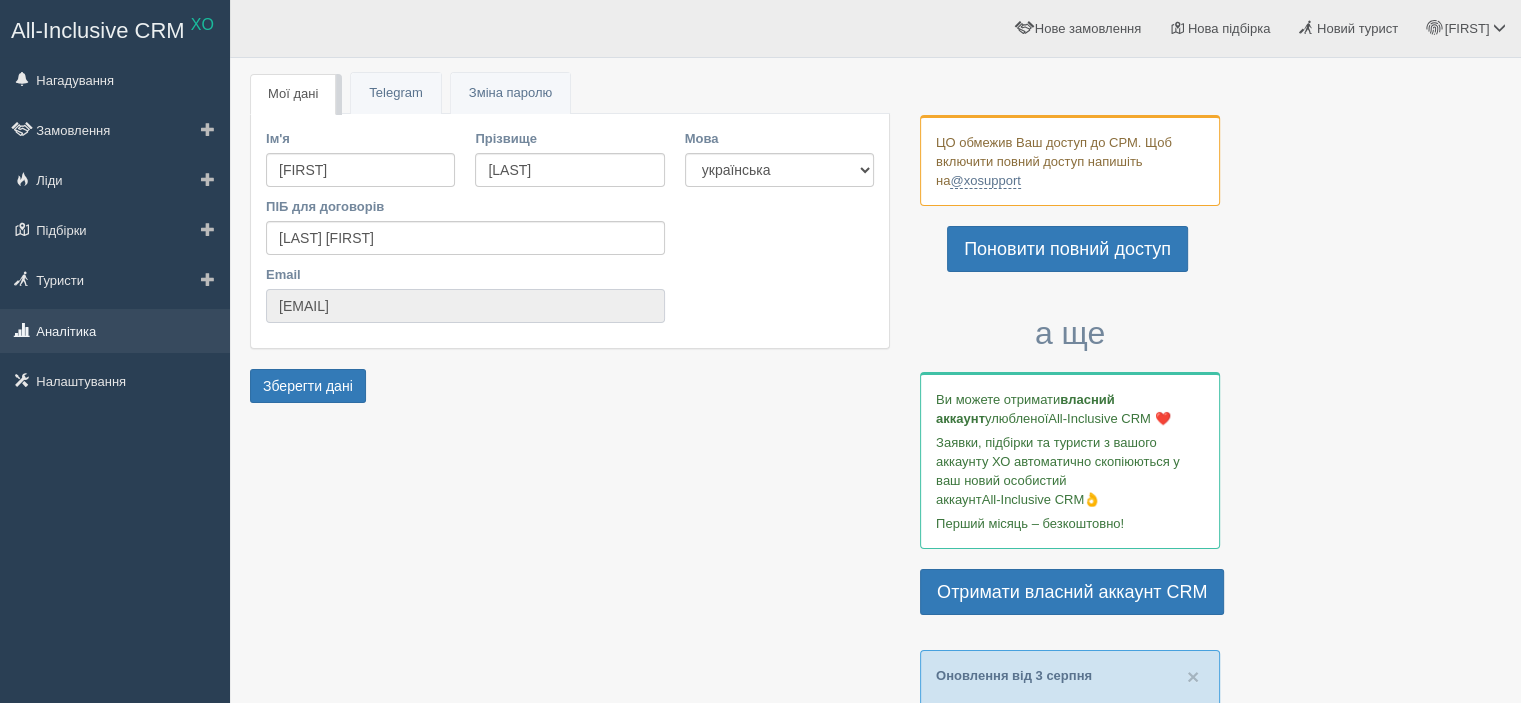 drag, startPoint x: 506, startPoint y: 323, endPoint x: 118, endPoint y: 321, distance: 388.00516 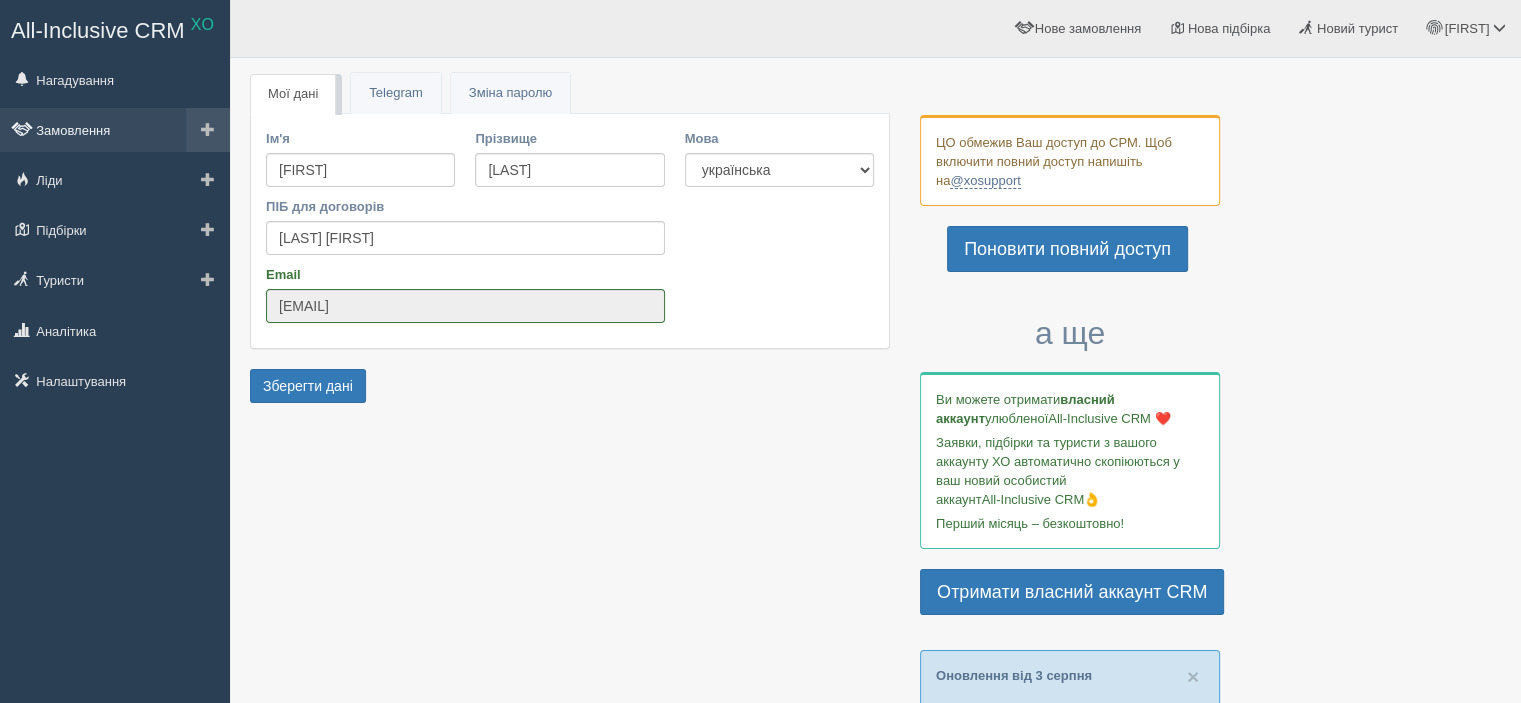click on "Замовлення" at bounding box center (115, 130) 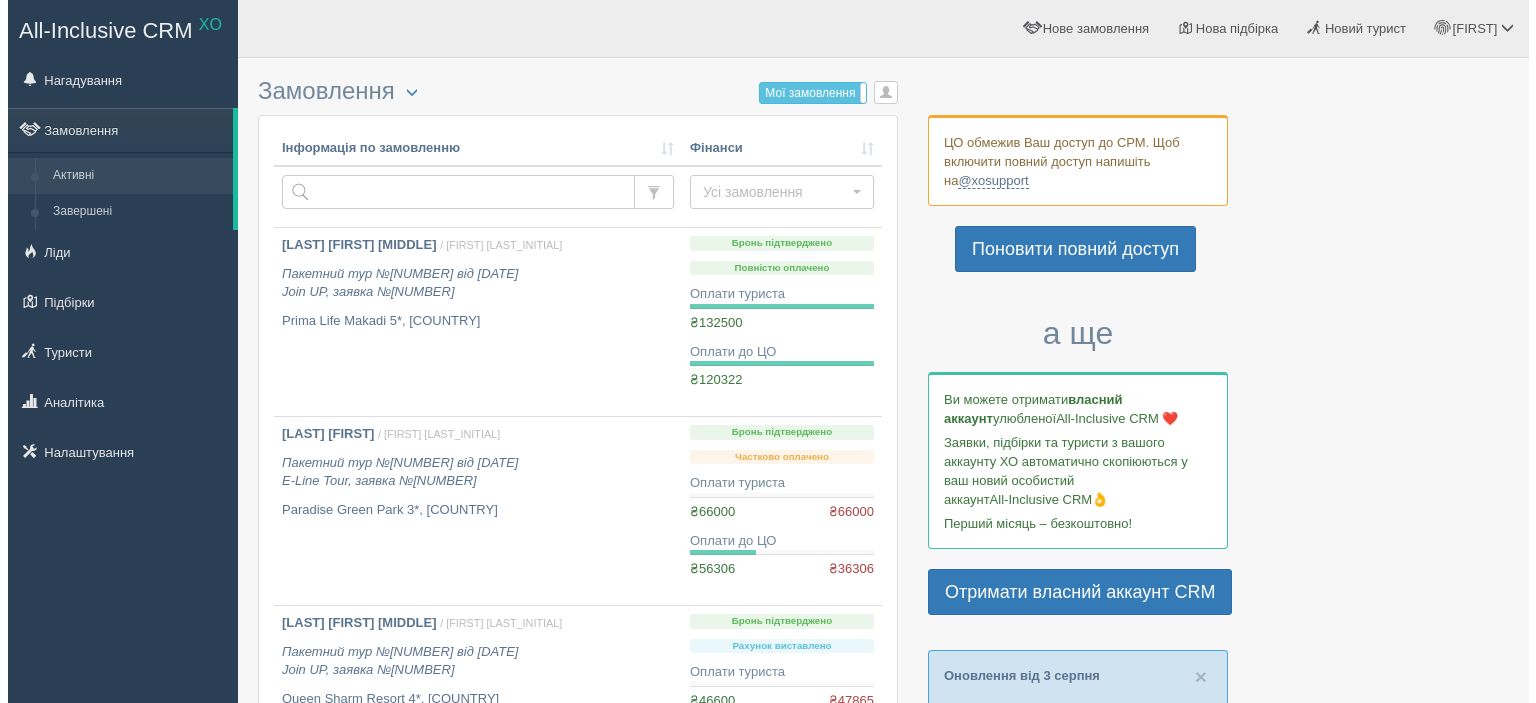 scroll, scrollTop: 0, scrollLeft: 0, axis: both 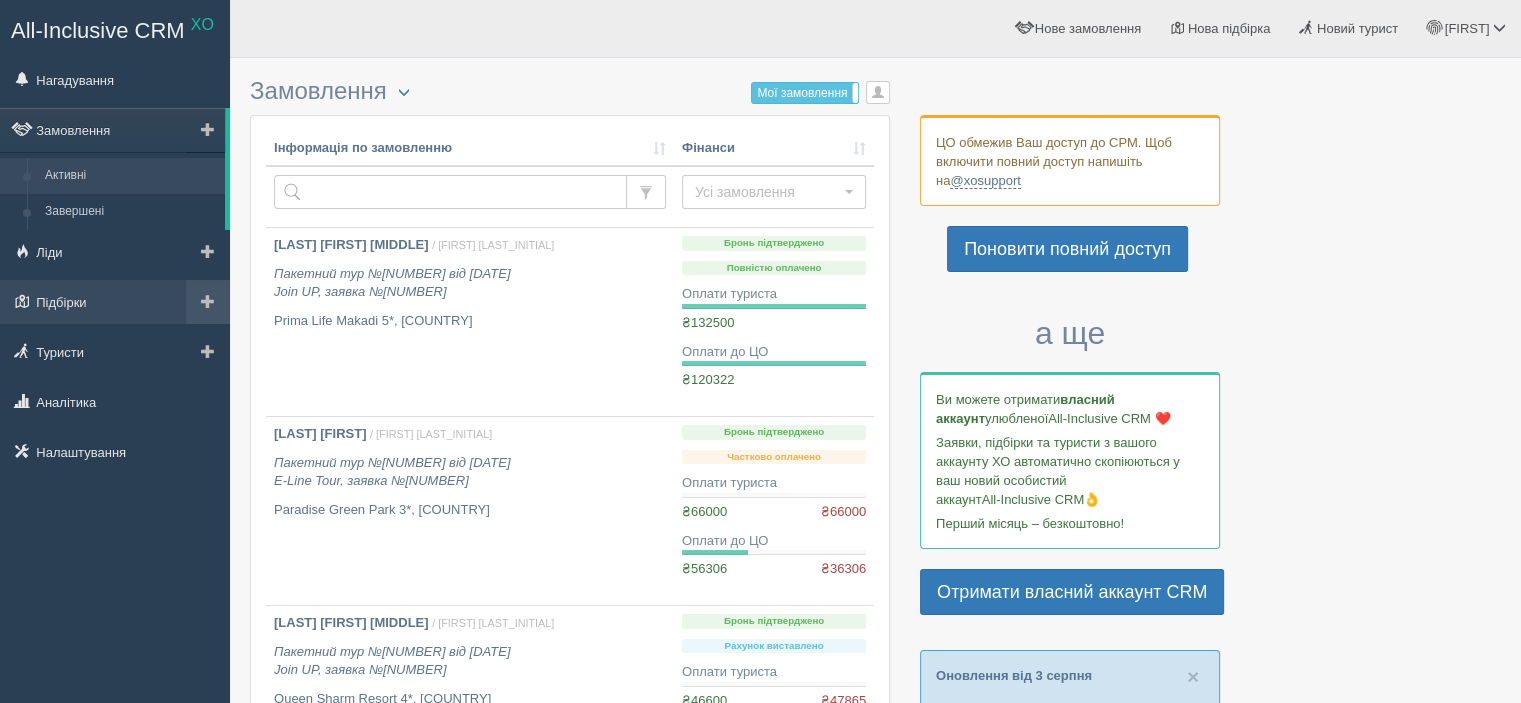 click at bounding box center [208, 301] 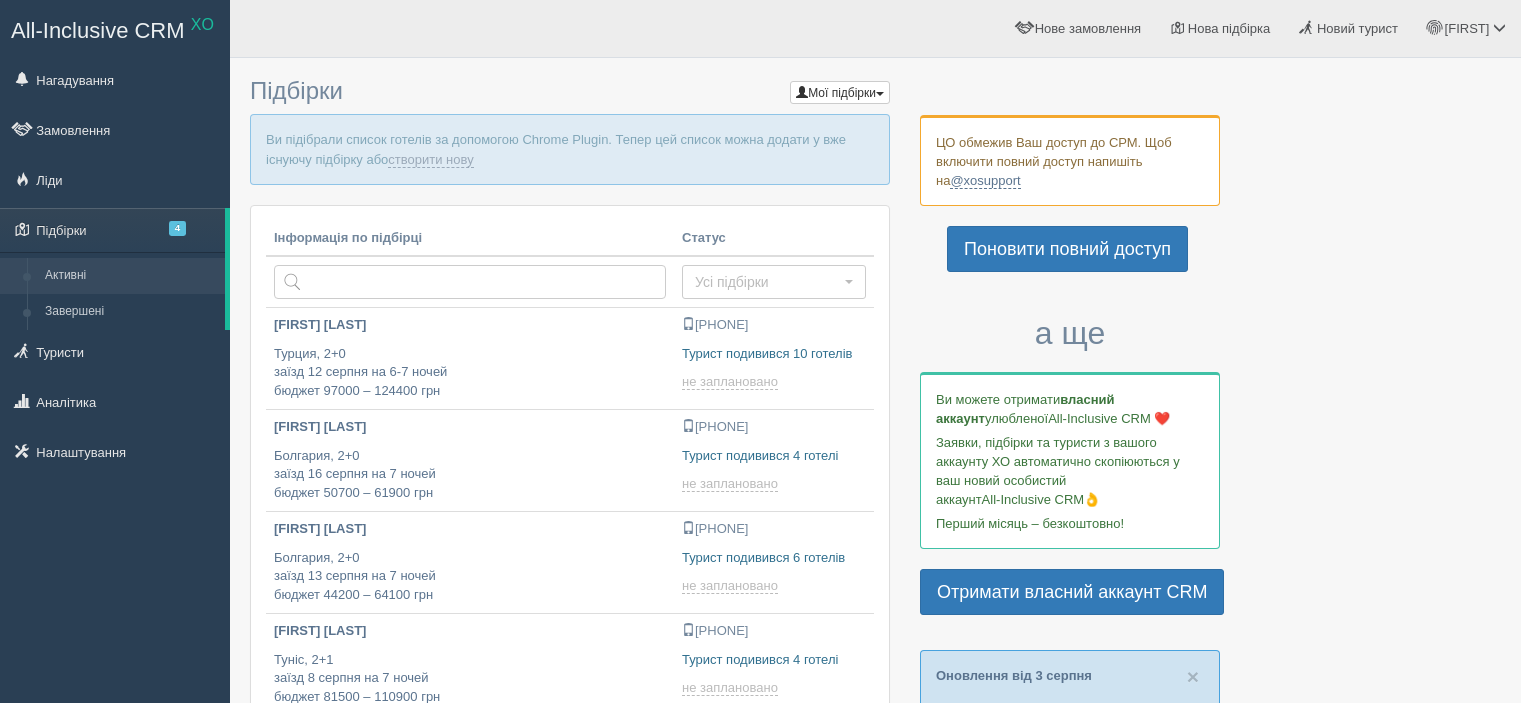 type on "[DATE] [TIME]" 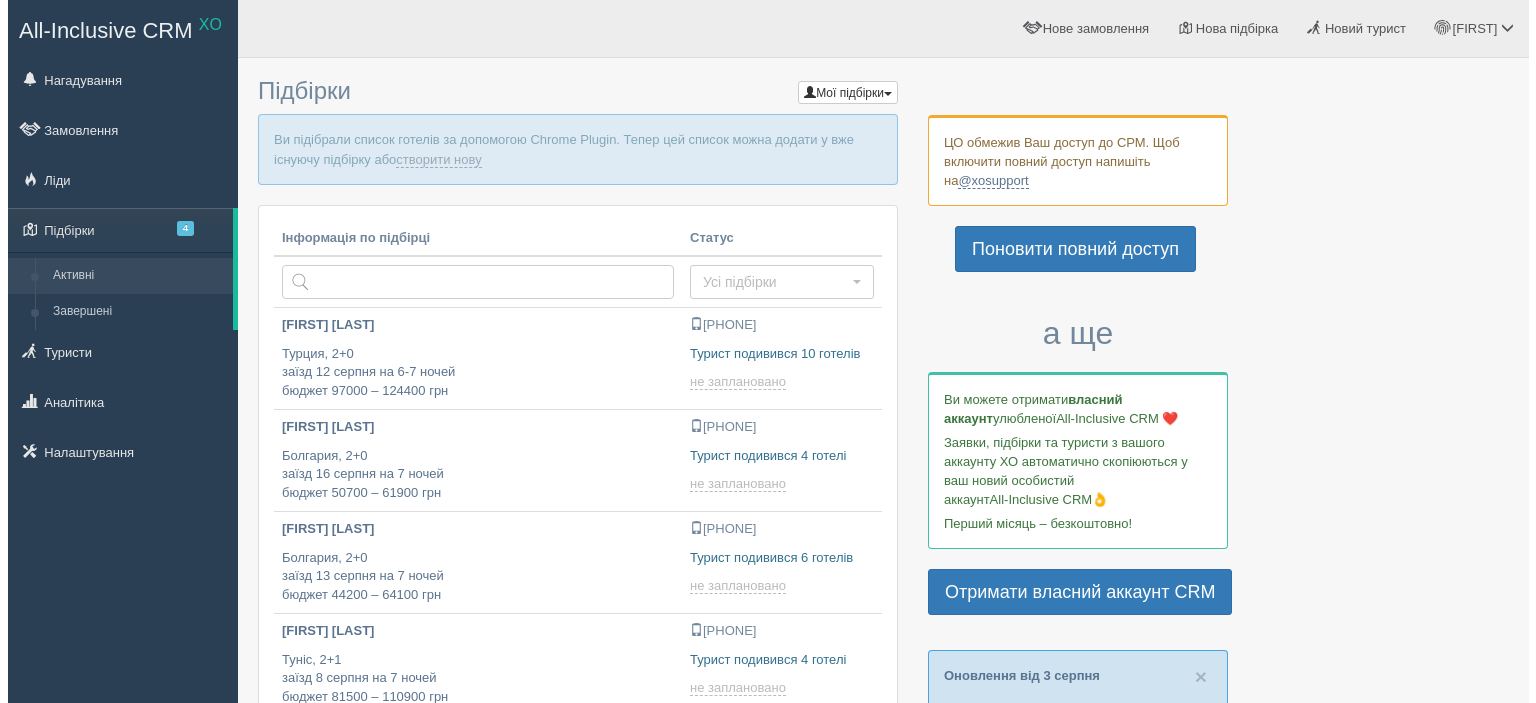 scroll, scrollTop: 0, scrollLeft: 0, axis: both 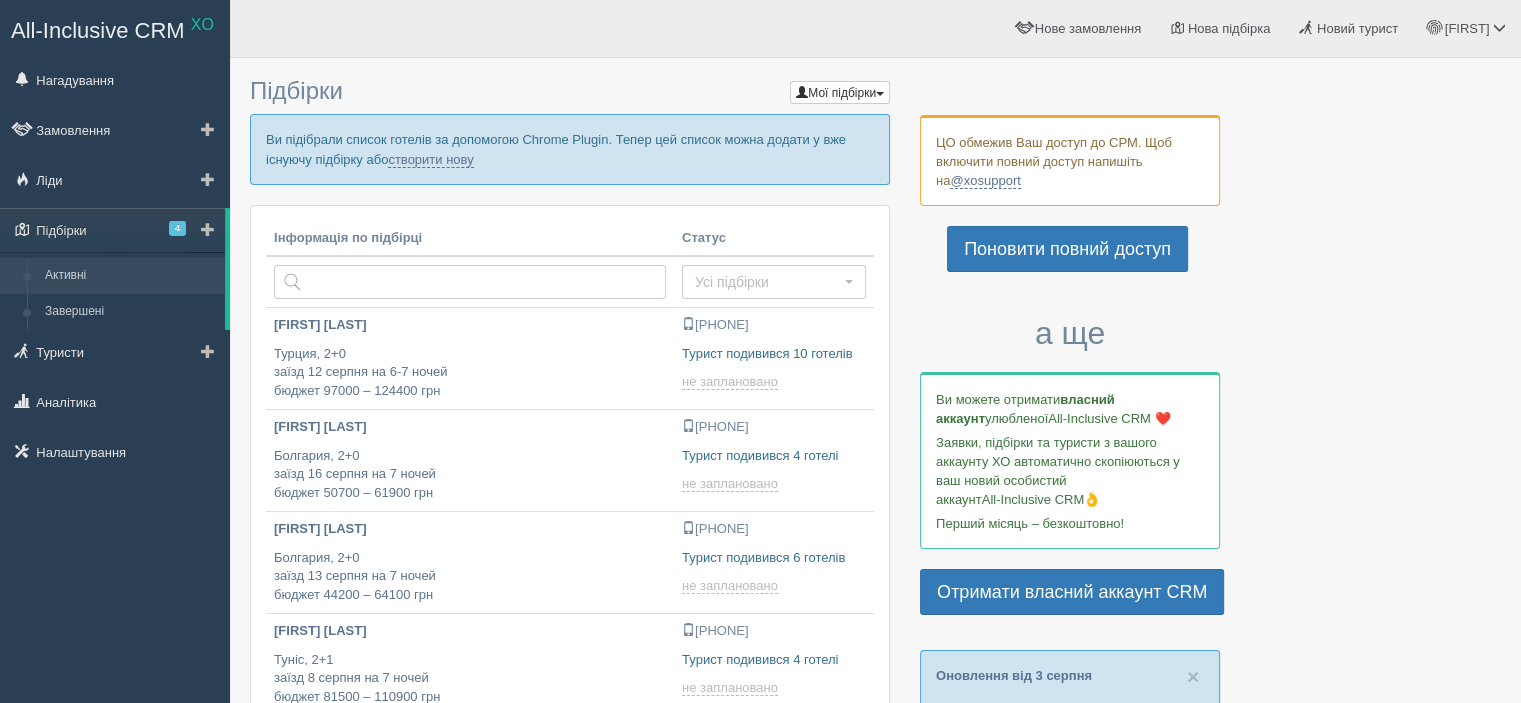 click at bounding box center (205, 230) 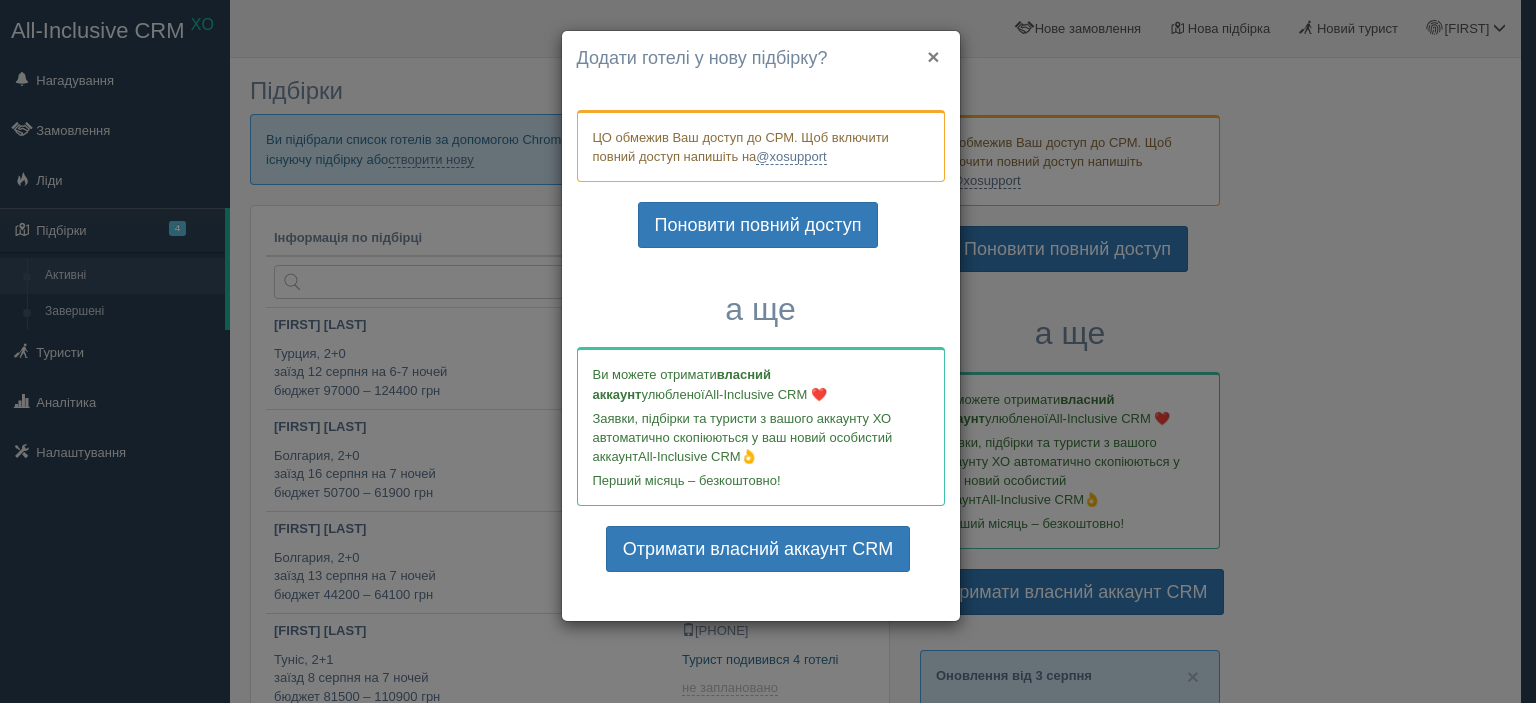 click on "×" at bounding box center (933, 56) 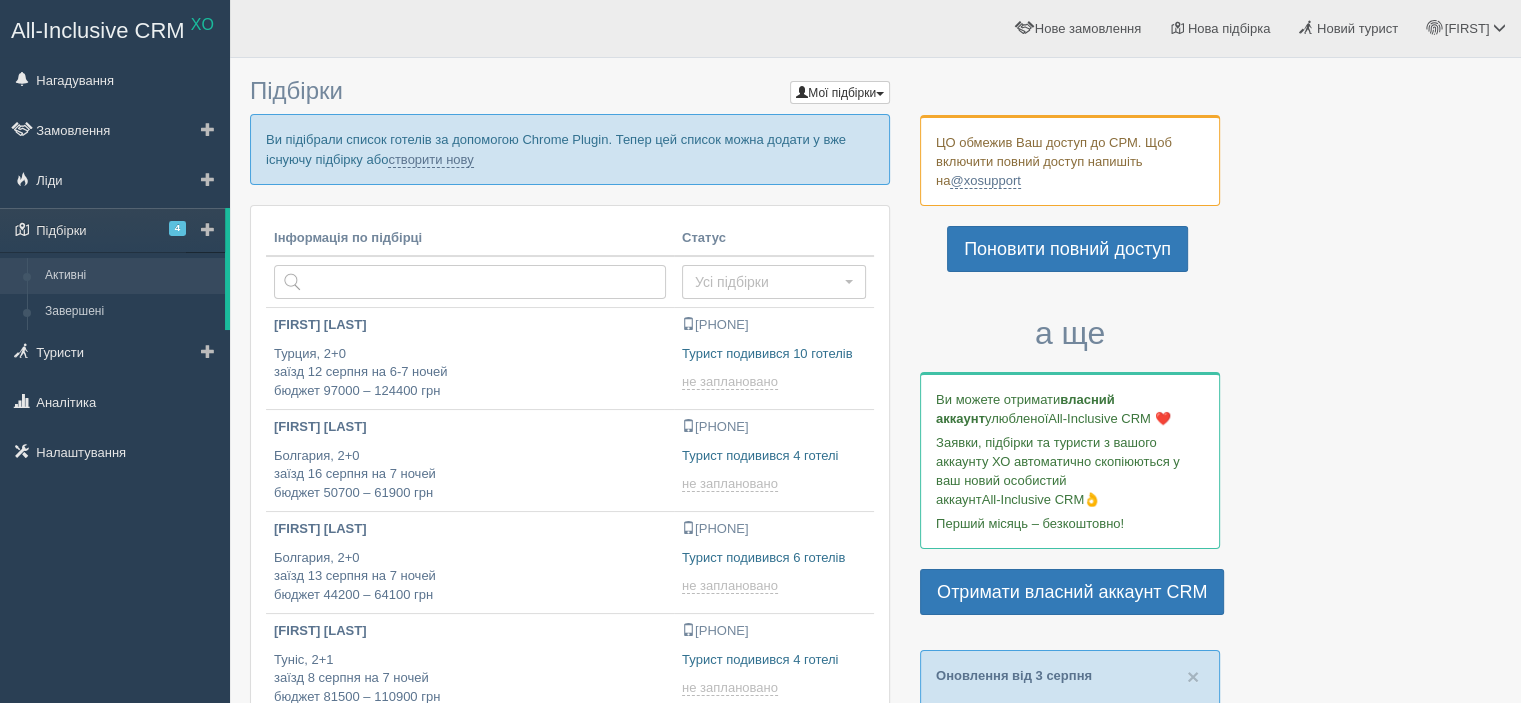 click at bounding box center (208, 229) 